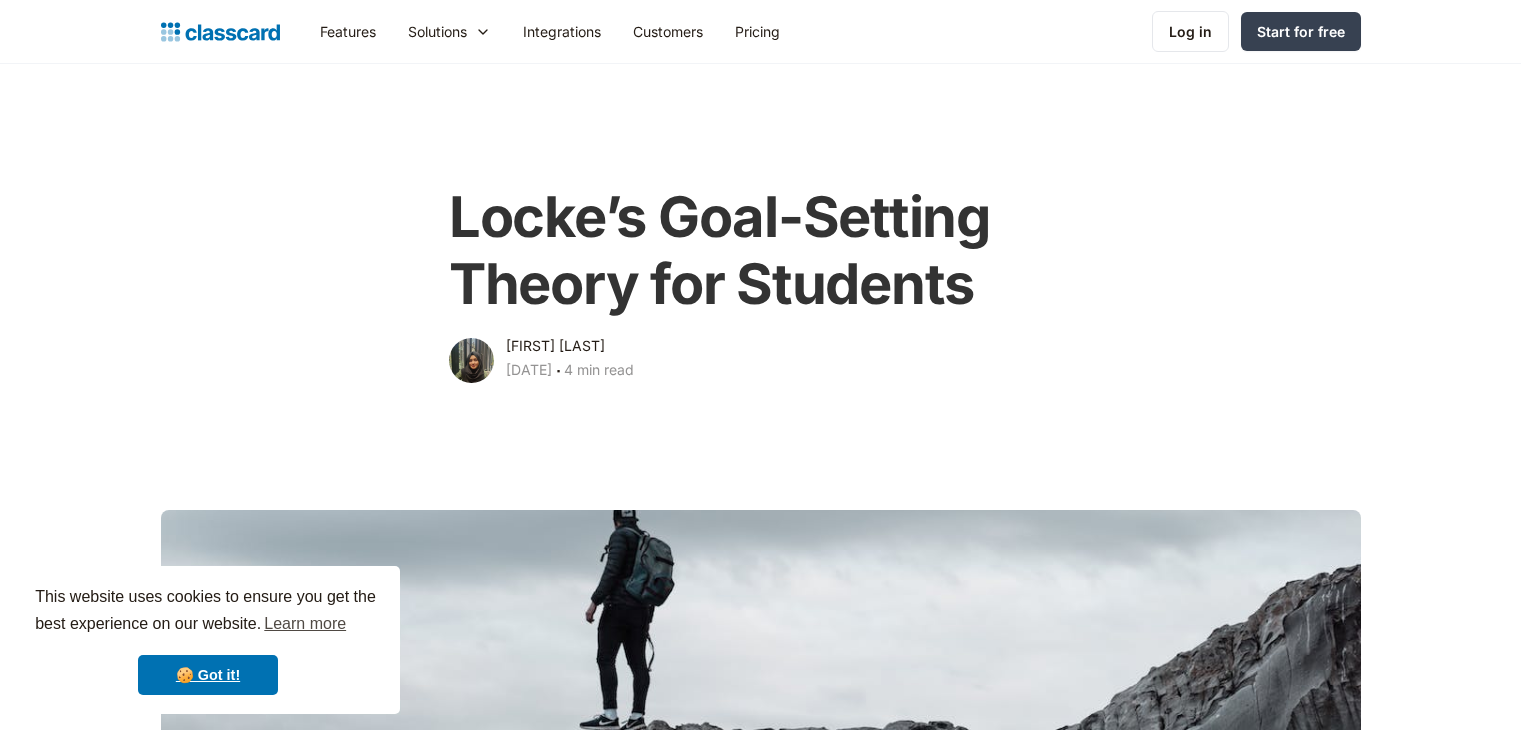 scroll, scrollTop: 351, scrollLeft: 0, axis: vertical 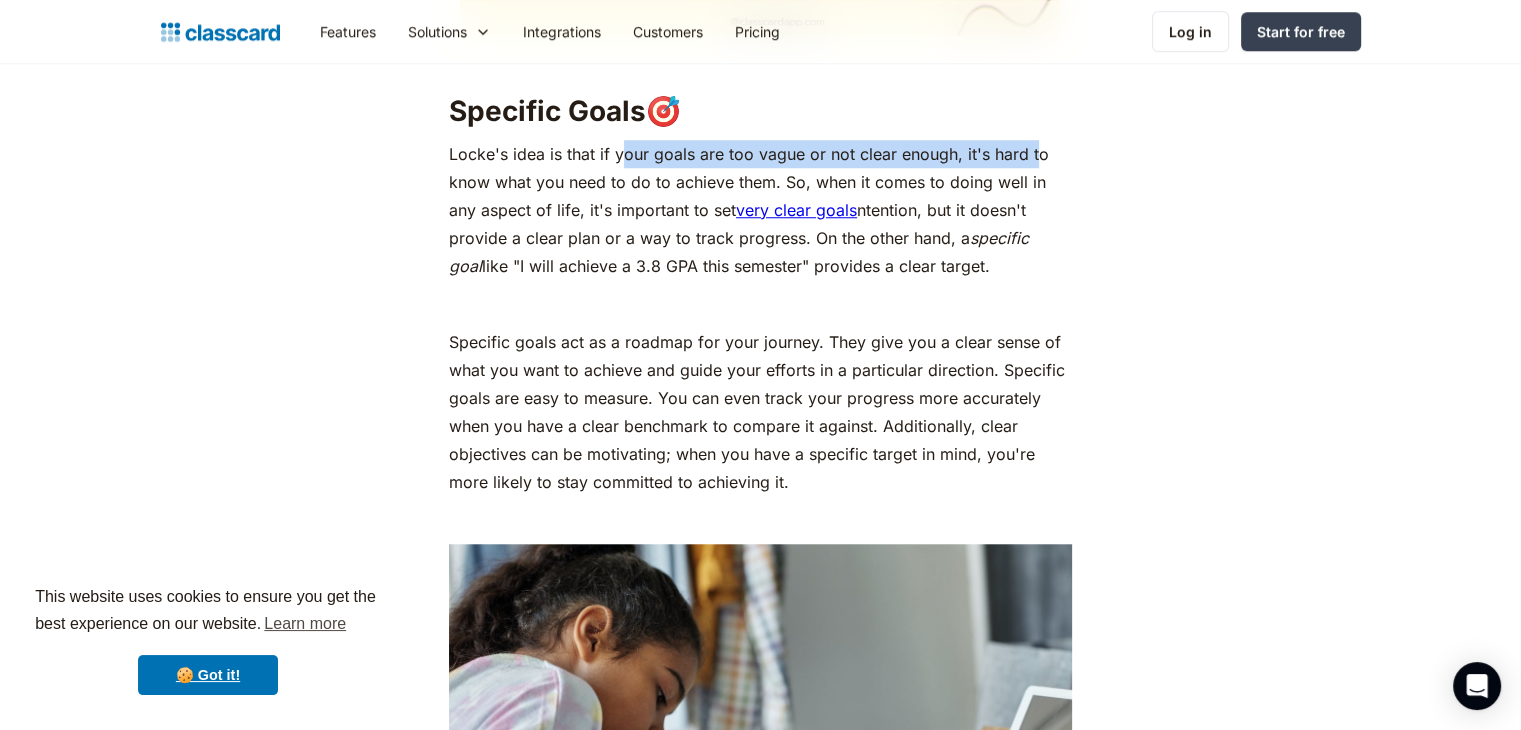 drag, startPoint x: 624, startPoint y: 230, endPoint x: 1032, endPoint y: 228, distance: 408.0049 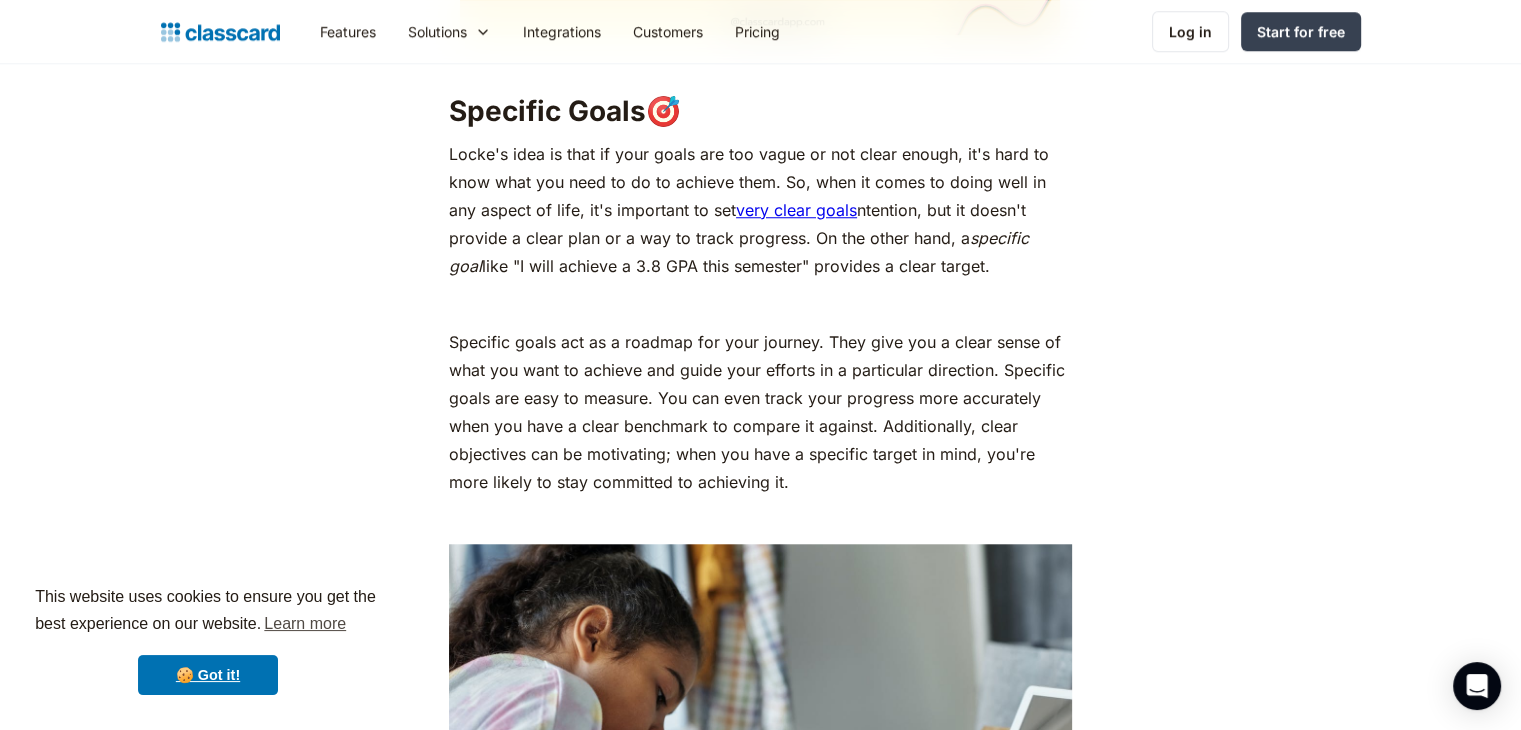 click on "As a student, you're probably no stranger to setting goals. 🎯 Whether they're academic, personal, or career-related, setting goals is an integral part of your journey to success. But have you ever wondered about the science behind goal setting? 🤔 That's where [PERSON]'s Goal-Setting Theory comes into play. [PERSON]'s Goal-Setting Theory, primarily developed by [PERSON] in the 1960s and later refined in collaboration with [PERSON], emphasizes the importance of setting clear and specific goals to enhance motivation and performance. Let's explore the main aspects of this theory. ‍ ‍ Specific Goals  🎯 [PERSON]'s idea is that if your goals are too vague or not clear enough, it's hard to know what you need to do to achieve them. So, when it comes to doing well in any aspect of life, it's important to set  very clear goals specific goal  like "I will achieve a 3.8 GPA this semester" provides a clear target.  ‍ ‍ ‍ Challenging Goals 💪 ‍ ‍ ‍ Feedback  🔄 accountable . ‍" at bounding box center [760, 210] 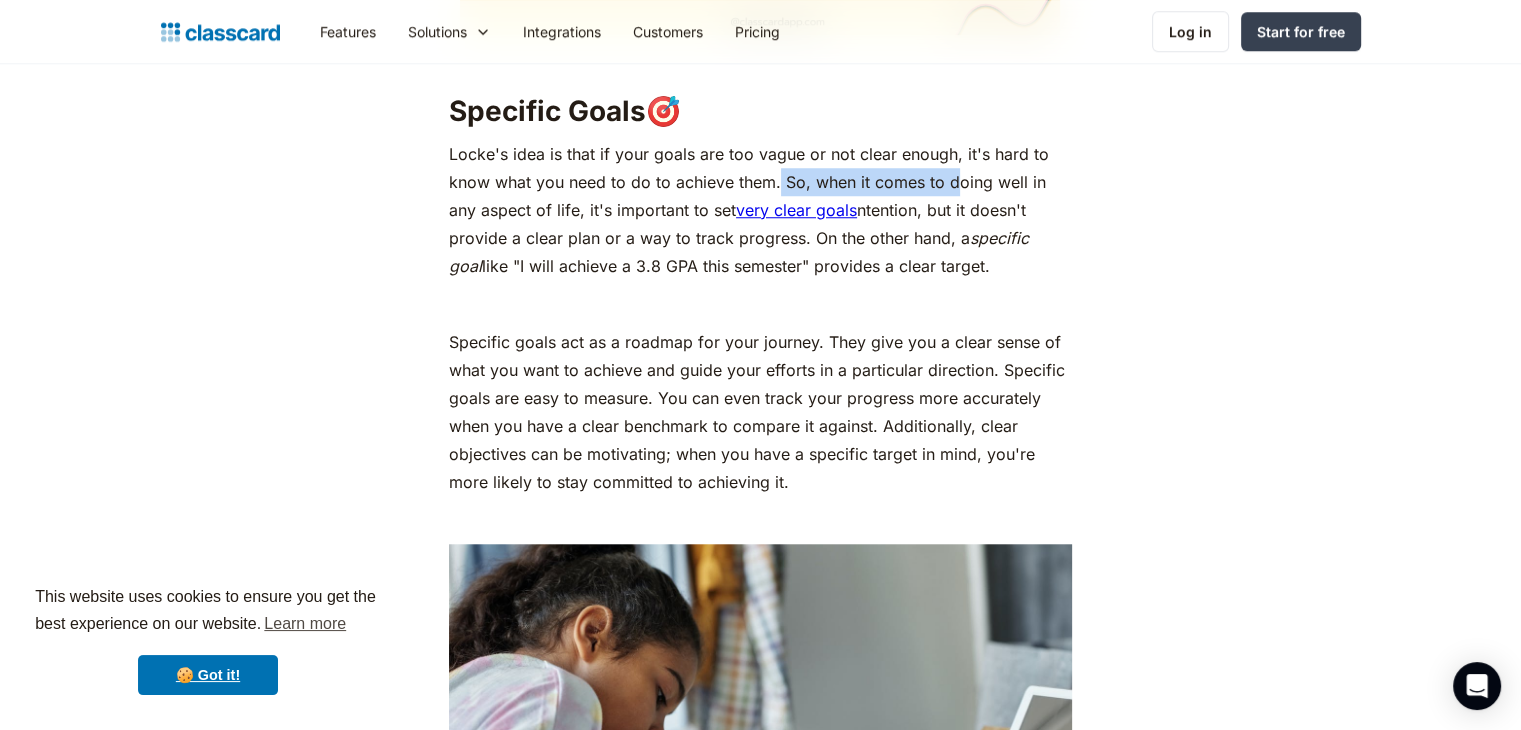 drag, startPoint x: 777, startPoint y: 263, endPoint x: 953, endPoint y: 256, distance: 176.13914 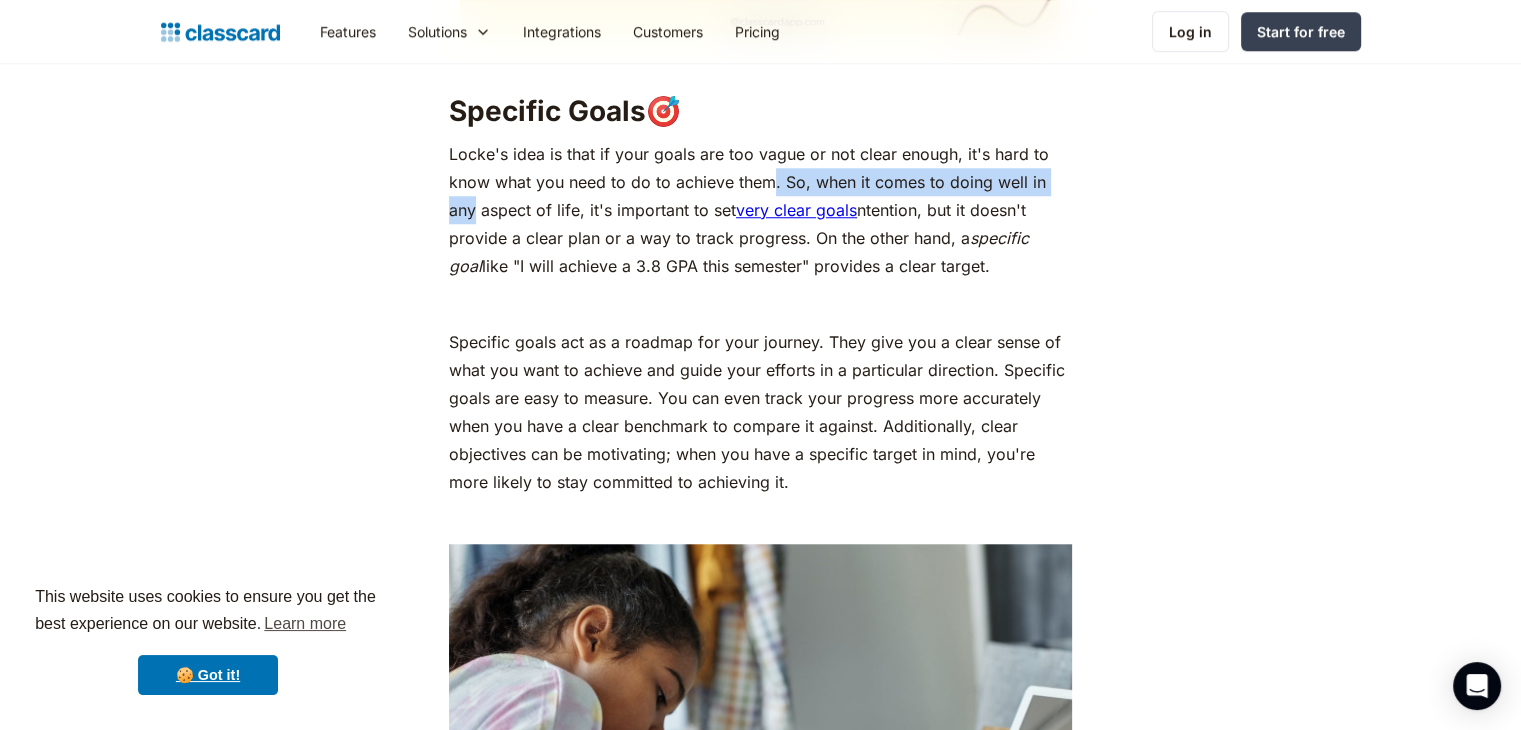 drag, startPoint x: 772, startPoint y: 261, endPoint x: 1096, endPoint y: 254, distance: 324.07562 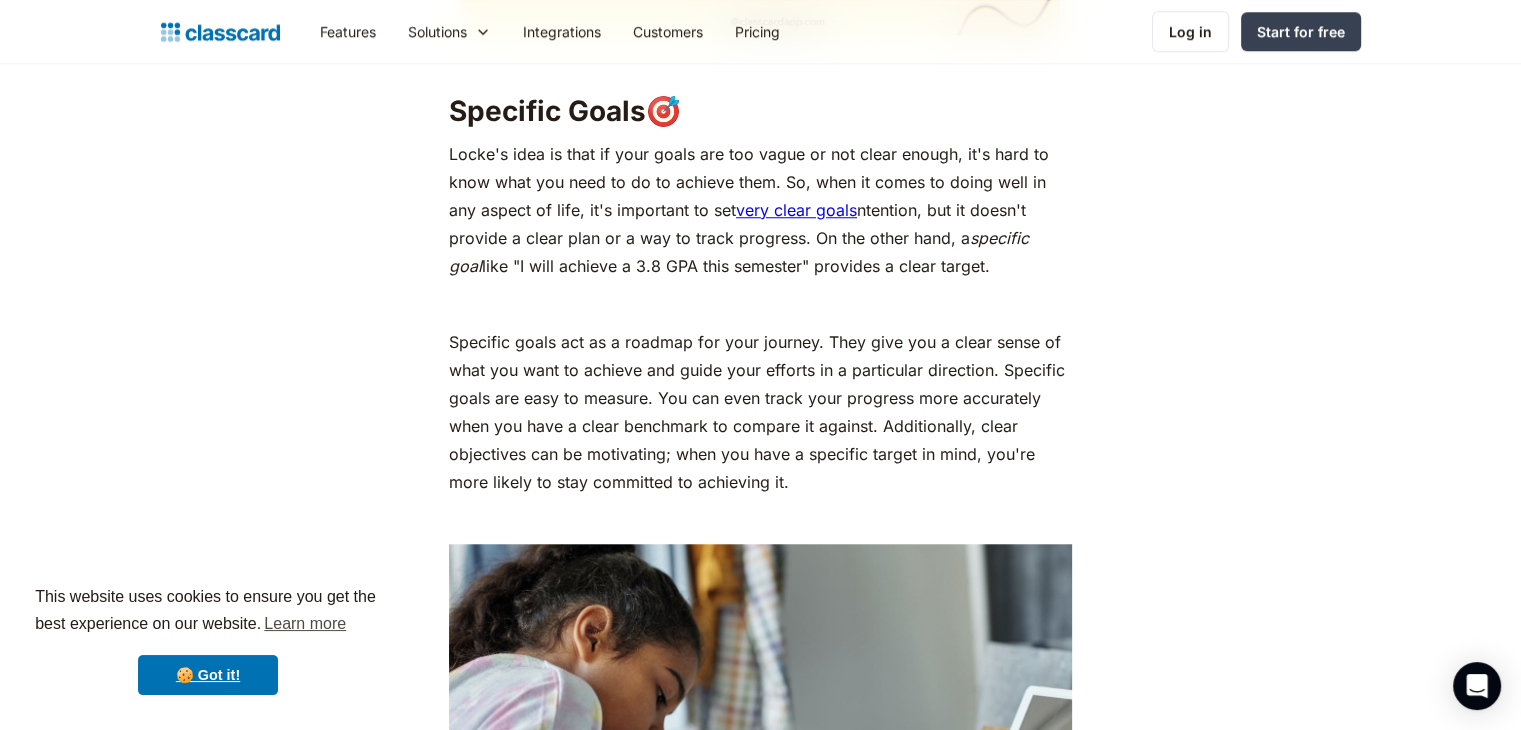 click on "As a student, you're probably no stranger to setting goals. 🎯 Whether they're academic, personal, or career-related, setting goals is an integral part of your journey to success. But have you ever wondered about the science behind goal setting? 🤔 That's where [PERSON]'s Goal-Setting Theory comes into play. [PERSON]'s Goal-Setting Theory, primarily developed by [PERSON] in the 1960s and later refined in collaboration with [PERSON], emphasizes the importance of setting clear and specific goals to enhance motivation and performance. Let's explore the main aspects of this theory. ‍ ‍ Specific Goals  🎯 [PERSON]'s idea is that if your goals are too vague or not clear enough, it's hard to know what you need to do to achieve them. So, when it comes to doing well in any aspect of life, it's important to set  very clear goals specific goal  like "I will achieve a 3.8 GPA this semester" provides a clear target.  ‍ ‍ ‍ Challenging Goals 💪 ‍ ‍ ‍ Feedback  🔄 accountable . ‍" at bounding box center [760, 210] 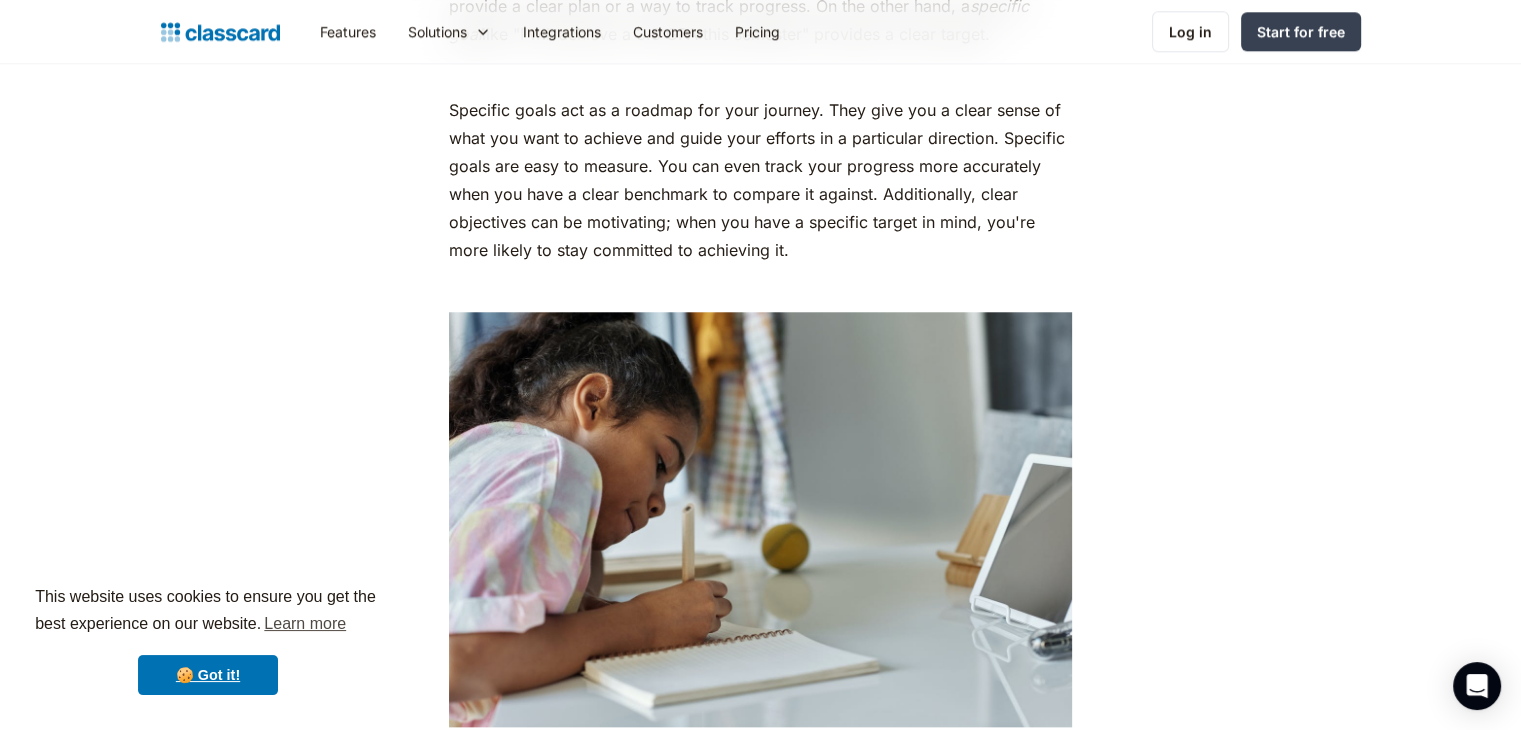scroll, scrollTop: 1900, scrollLeft: 0, axis: vertical 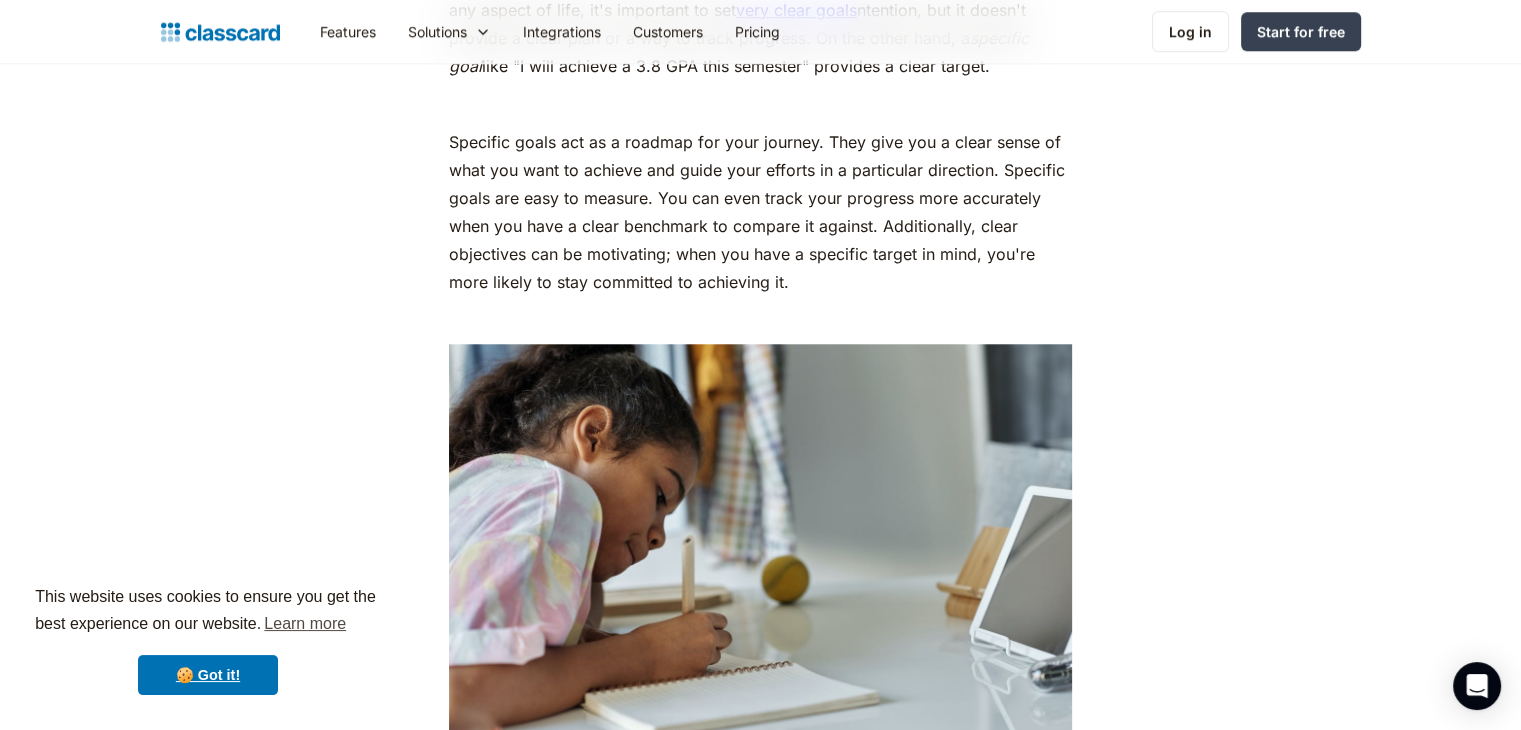 drag, startPoint x: 511, startPoint y: 247, endPoint x: 807, endPoint y: 400, distance: 333.20413 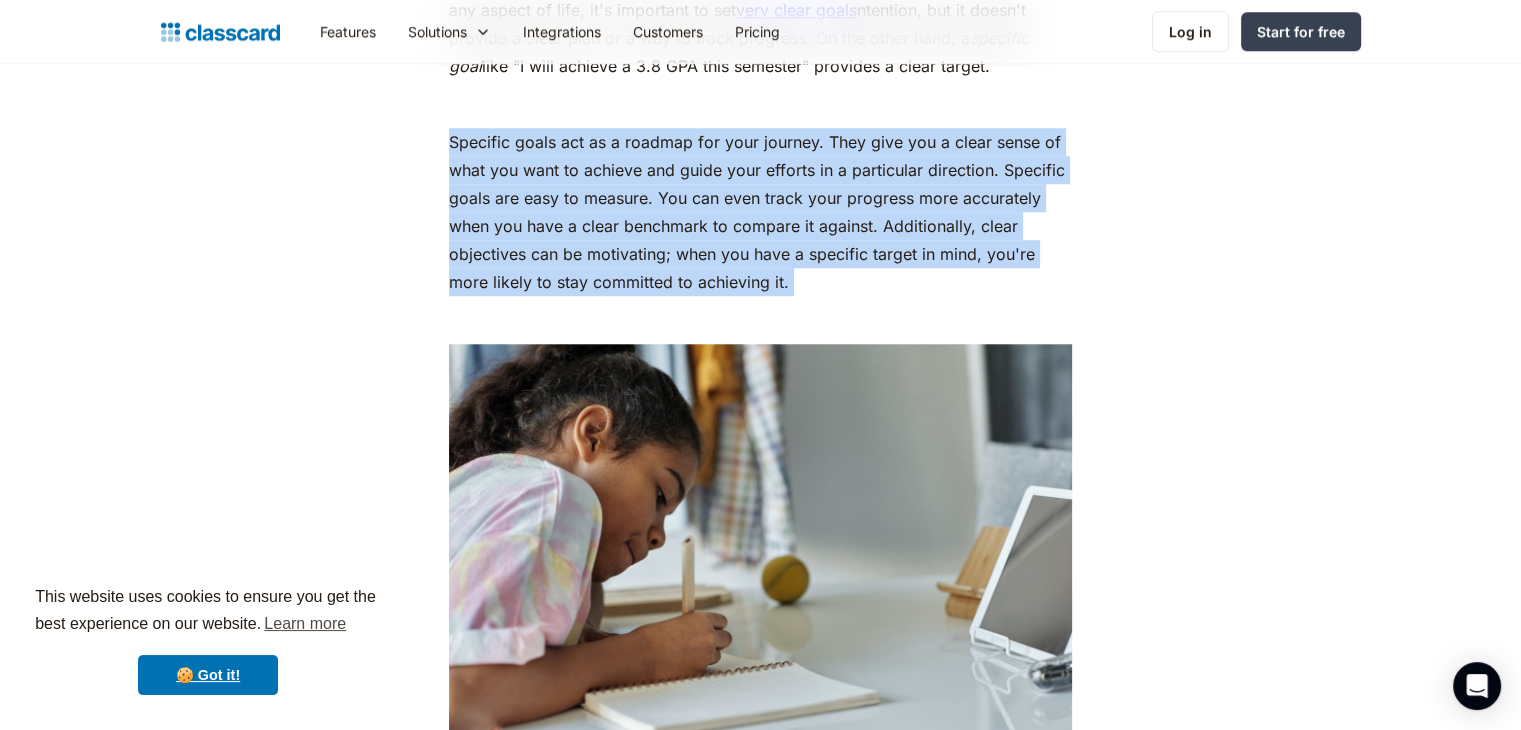 drag, startPoint x: 752, startPoint y: 376, endPoint x: 435, endPoint y: 262, distance: 336.87534 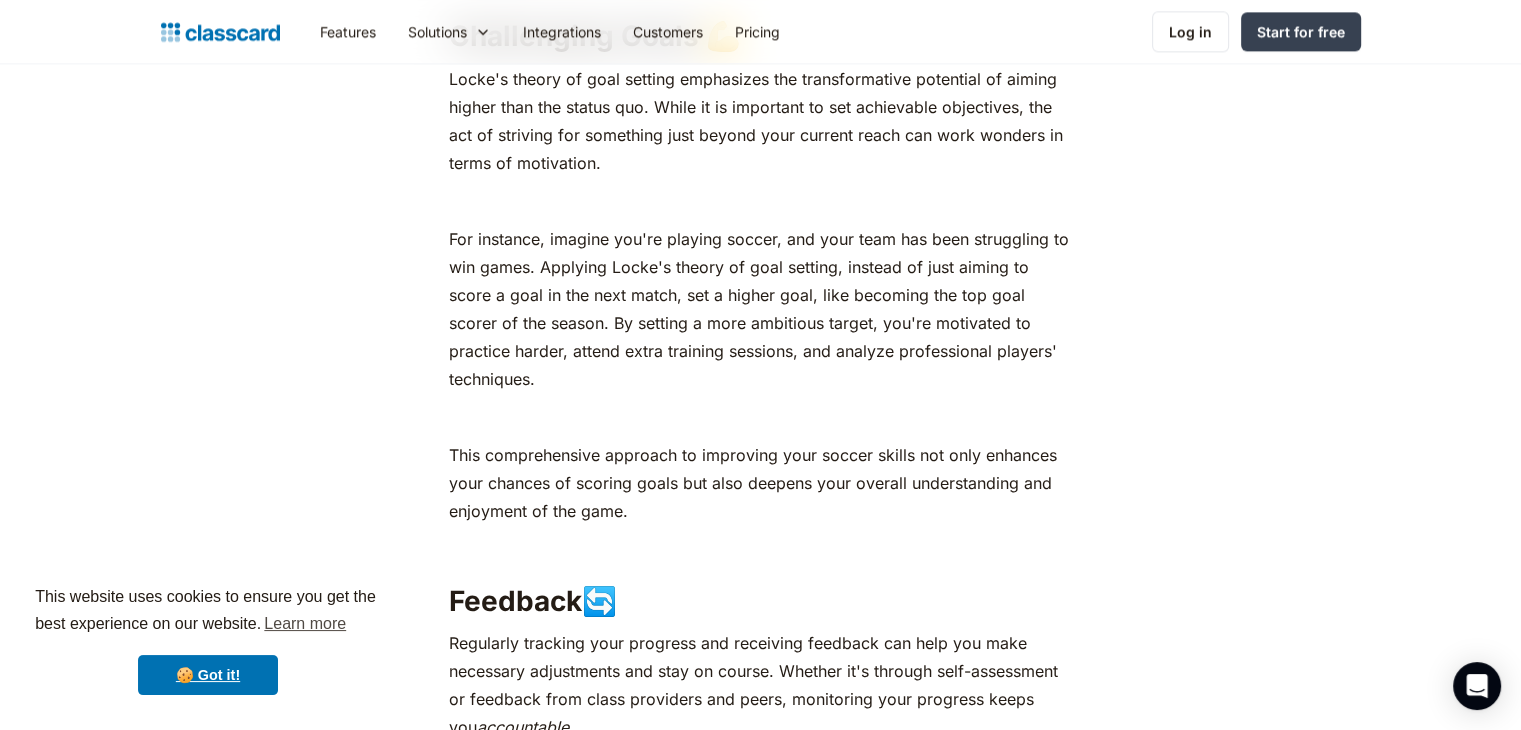 scroll, scrollTop: 2600, scrollLeft: 0, axis: vertical 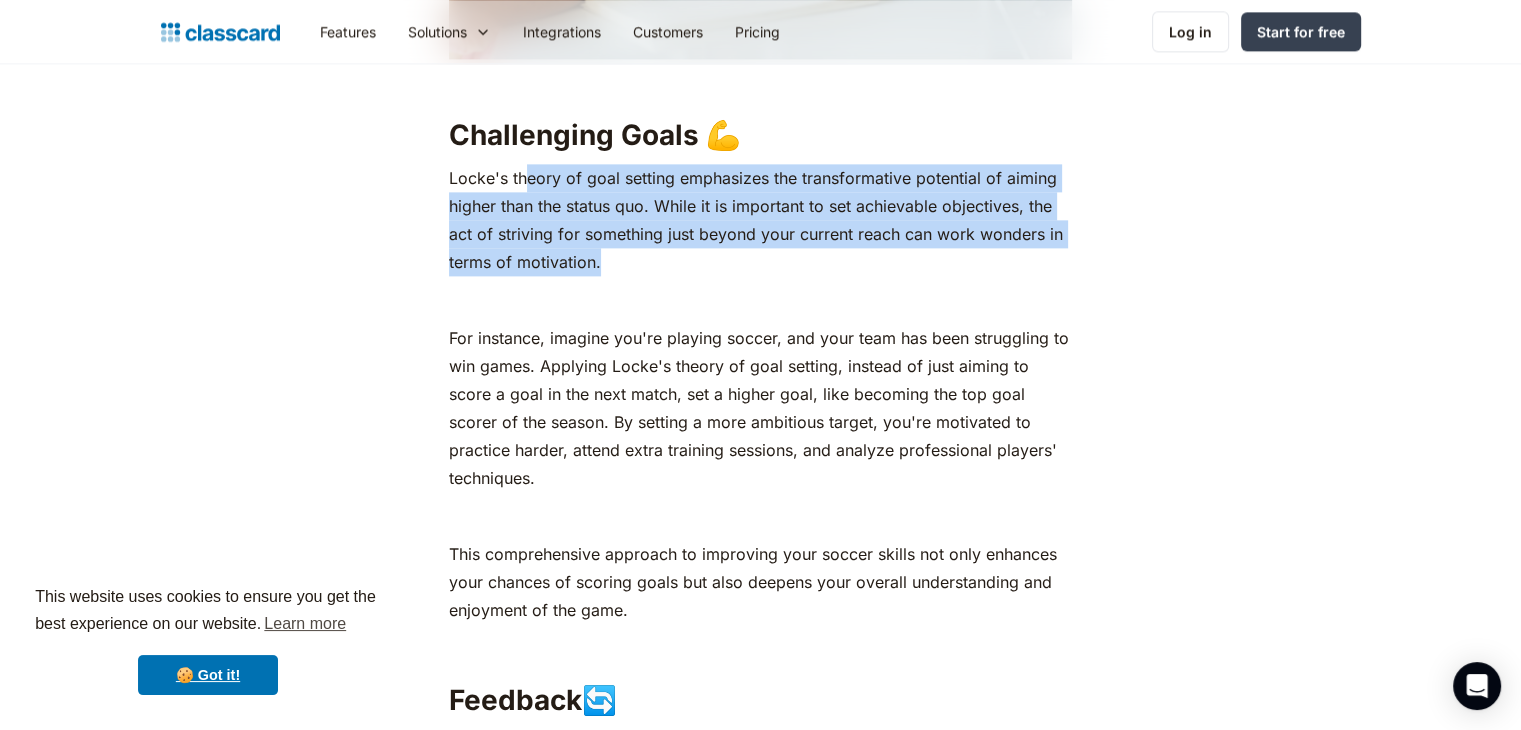 drag, startPoint x: 528, startPoint y: 287, endPoint x: 648, endPoint y: 379, distance: 151.20847 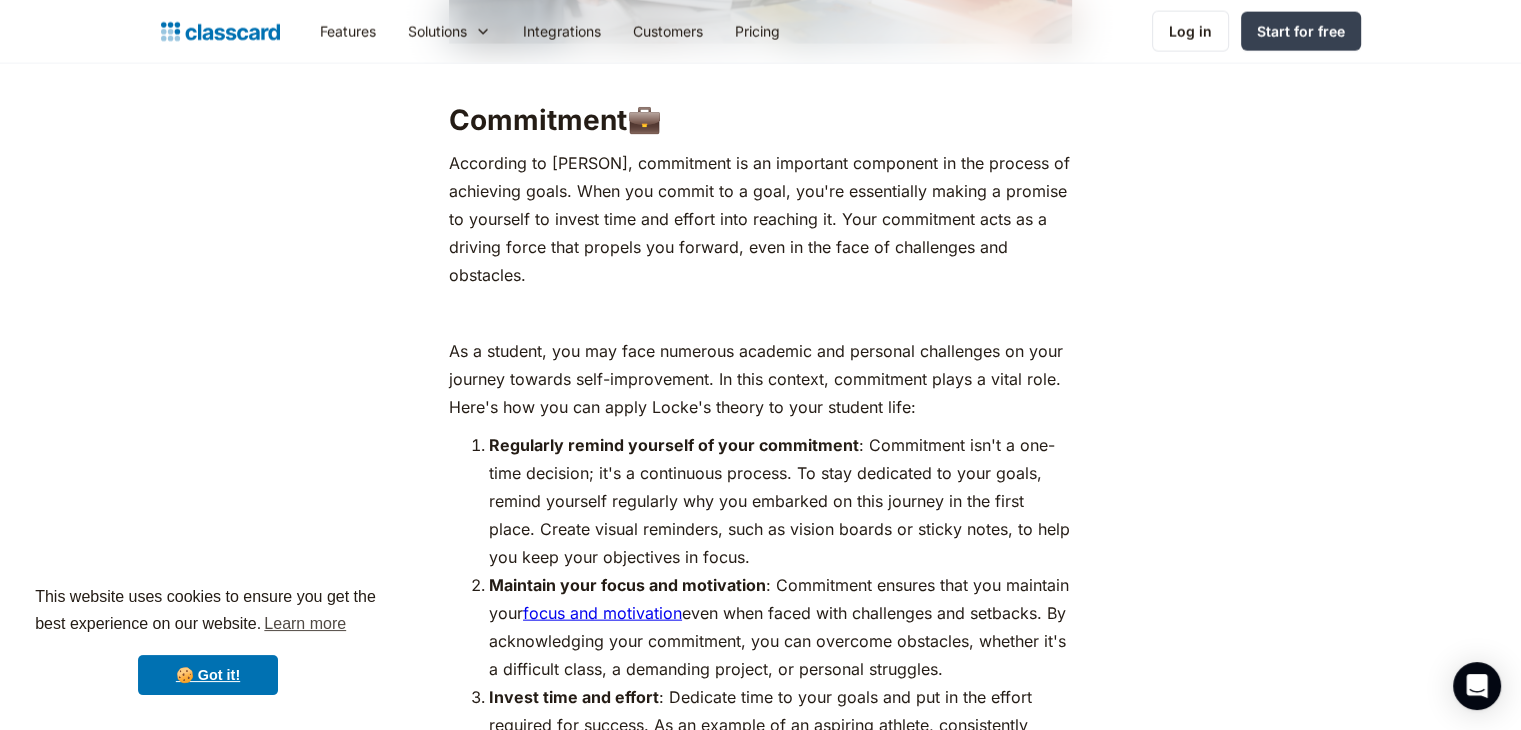 scroll, scrollTop: 4400, scrollLeft: 0, axis: vertical 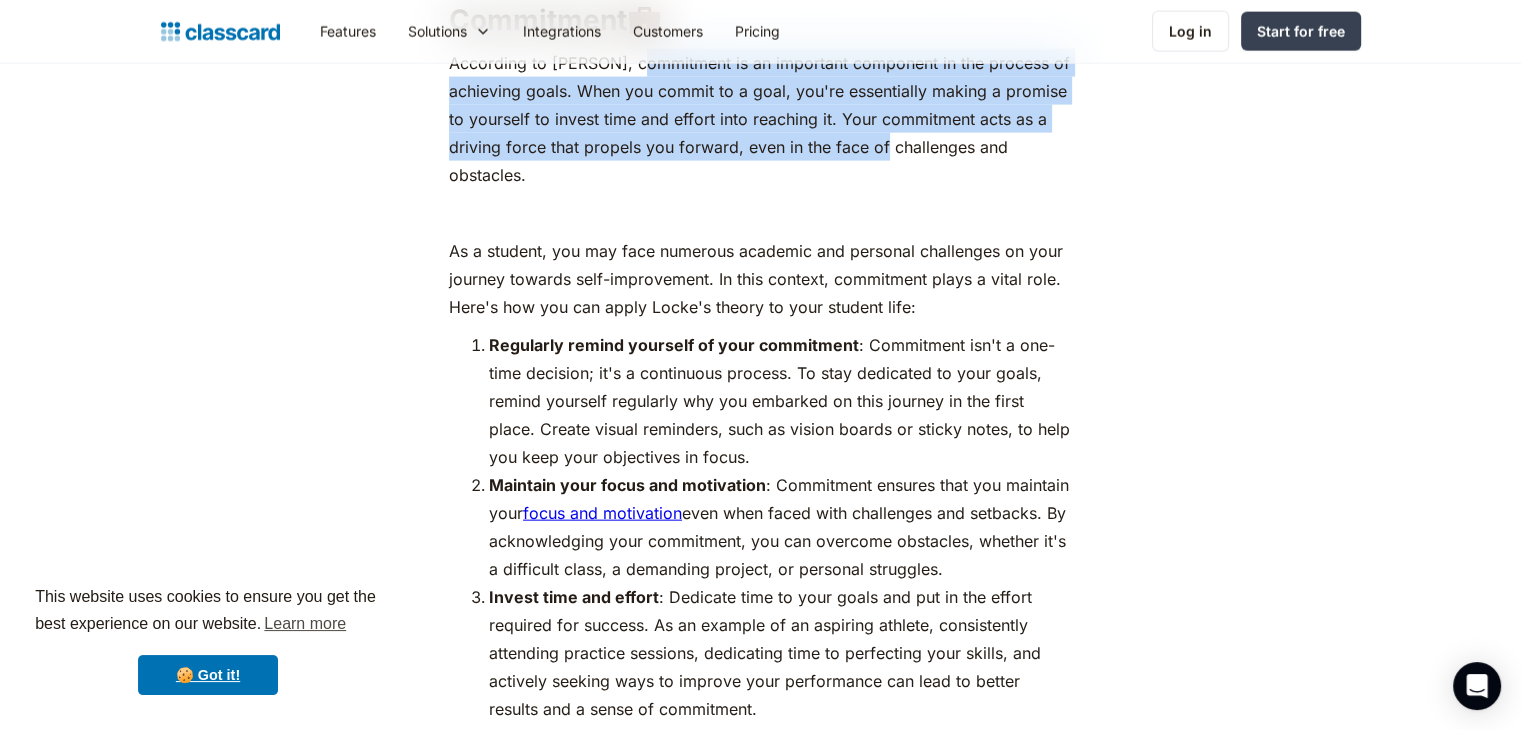 drag, startPoint x: 649, startPoint y: 176, endPoint x: 908, endPoint y: 266, distance: 274.19153 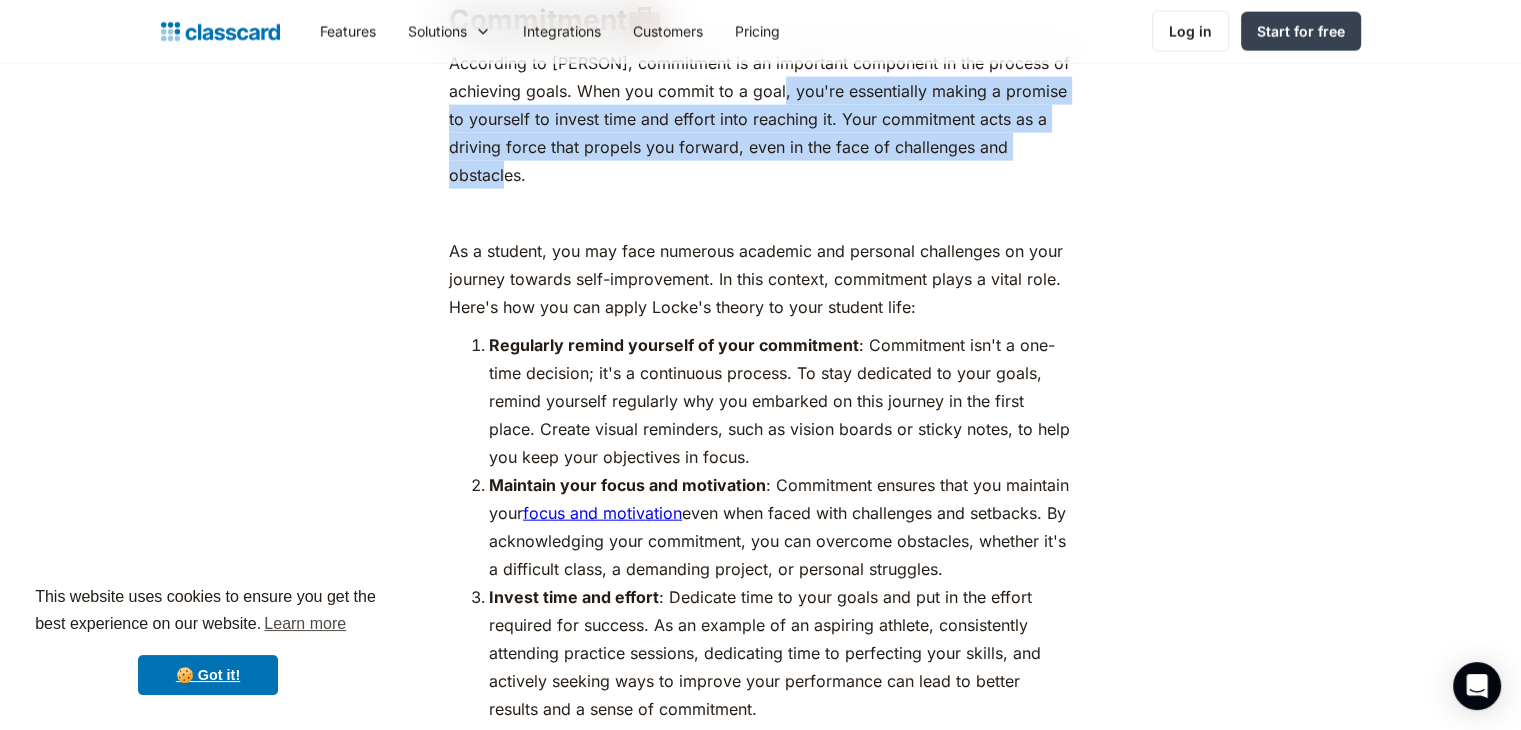 drag, startPoint x: 801, startPoint y: 200, endPoint x: 896, endPoint y: 284, distance: 126.81088 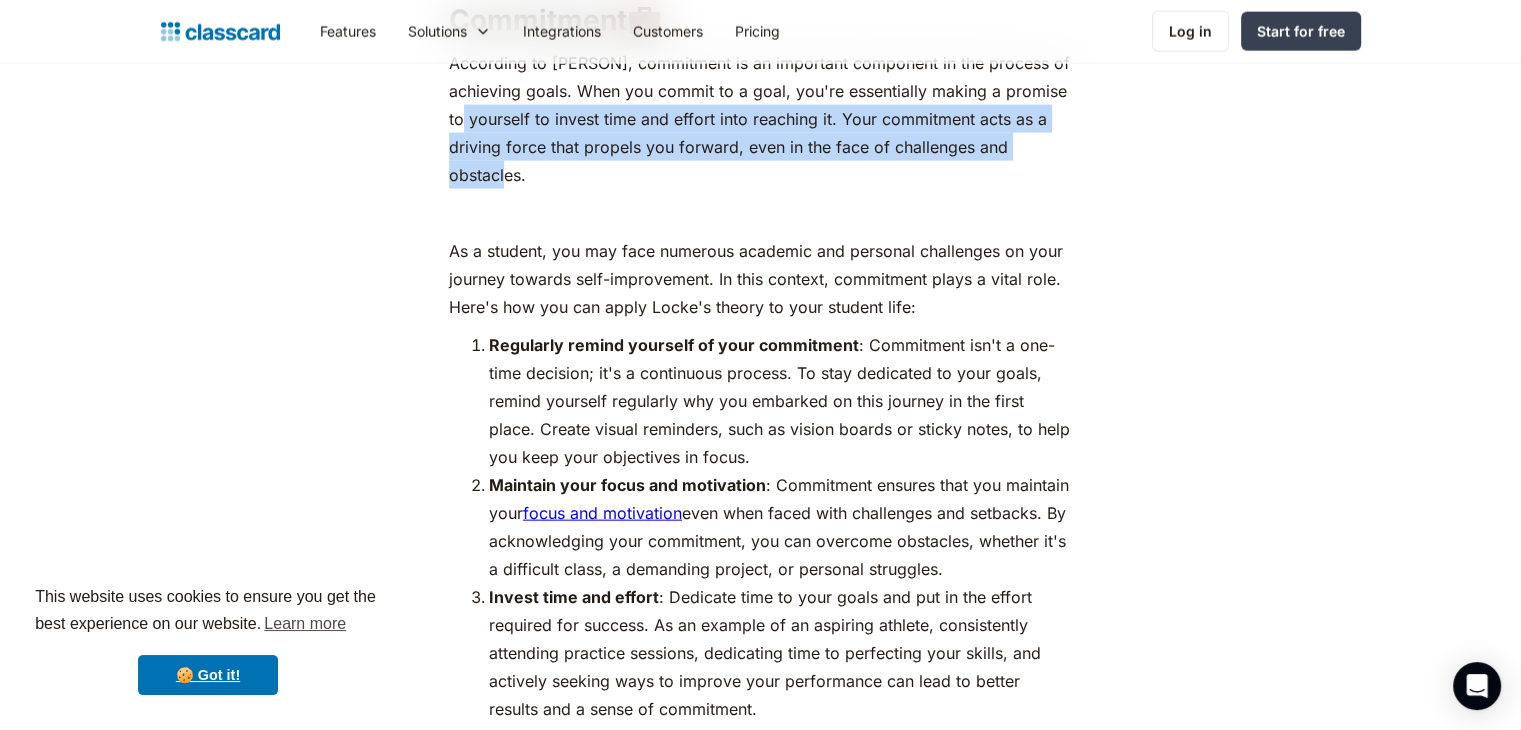 drag, startPoint x: 481, startPoint y: 219, endPoint x: 544, endPoint y: 281, distance: 88.391174 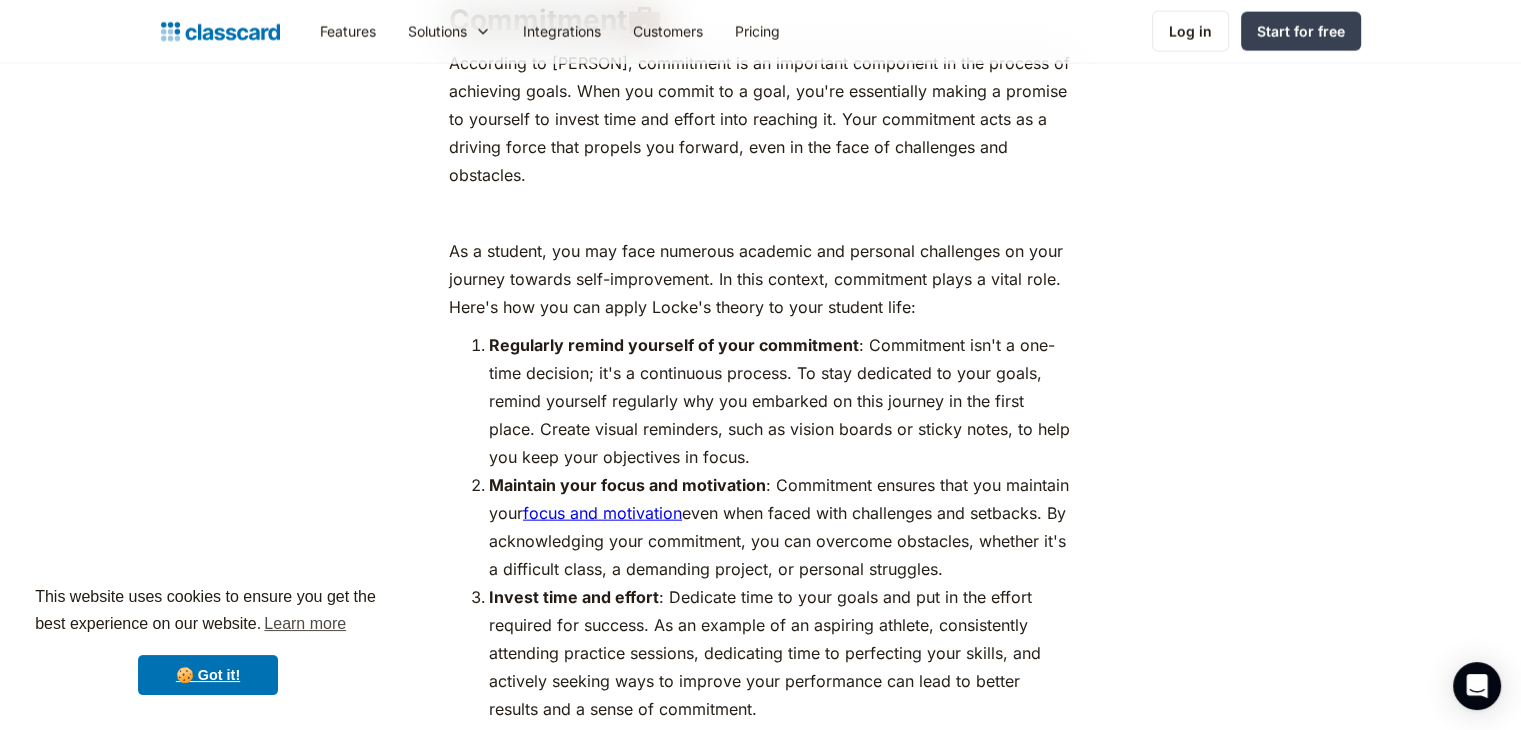 click on "‍" at bounding box center (760, 213) 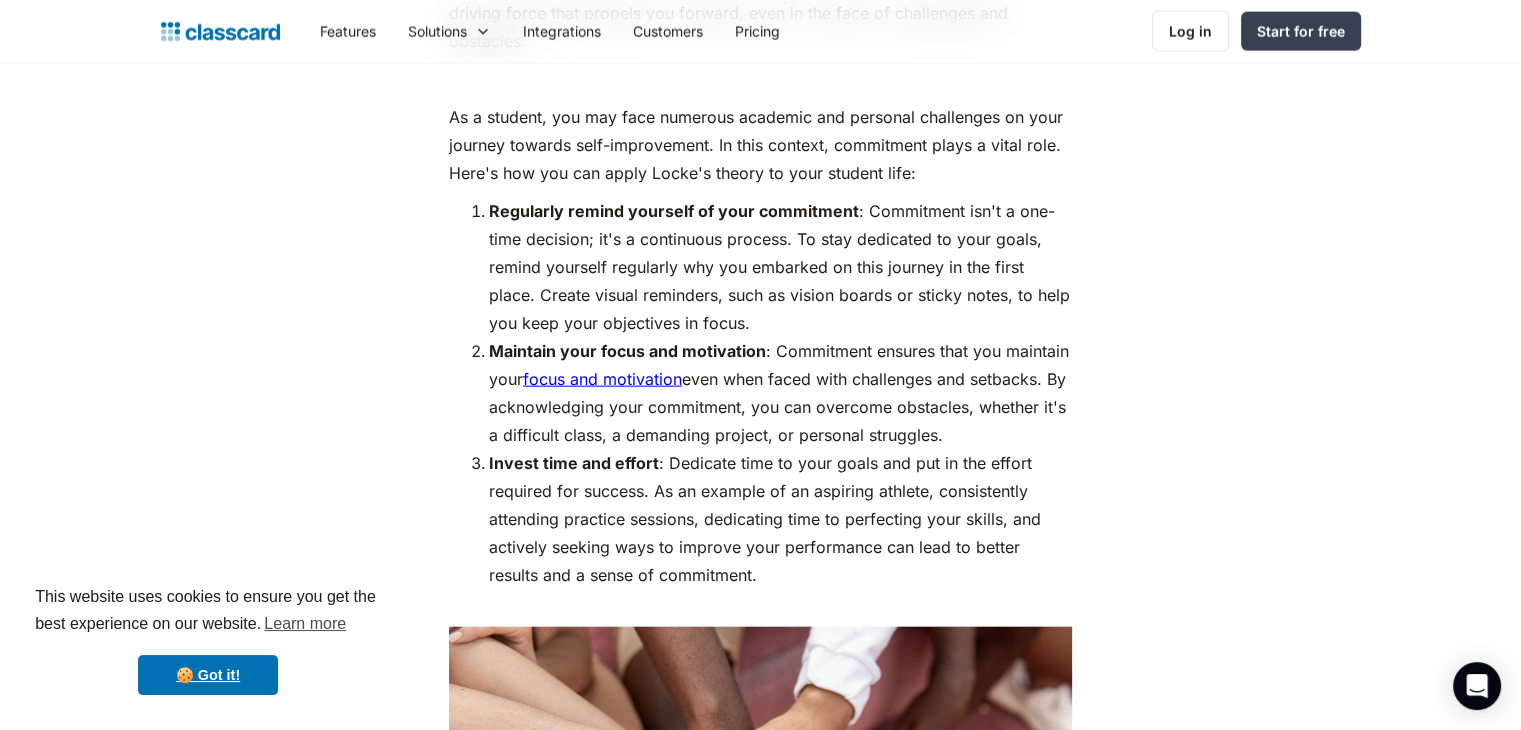 scroll, scrollTop: 4500, scrollLeft: 0, axis: vertical 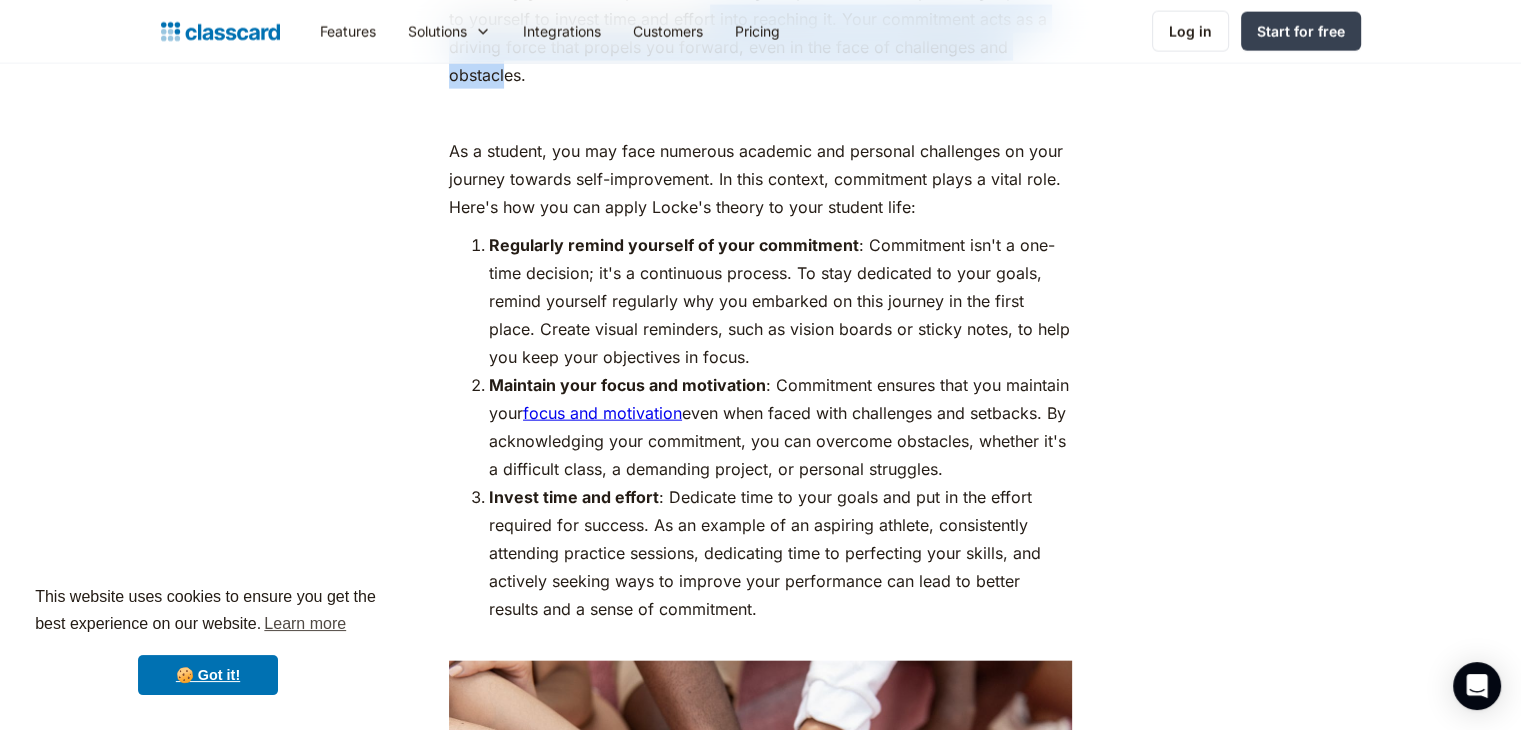 drag, startPoint x: 723, startPoint y: 120, endPoint x: 929, endPoint y: 180, distance: 214.56001 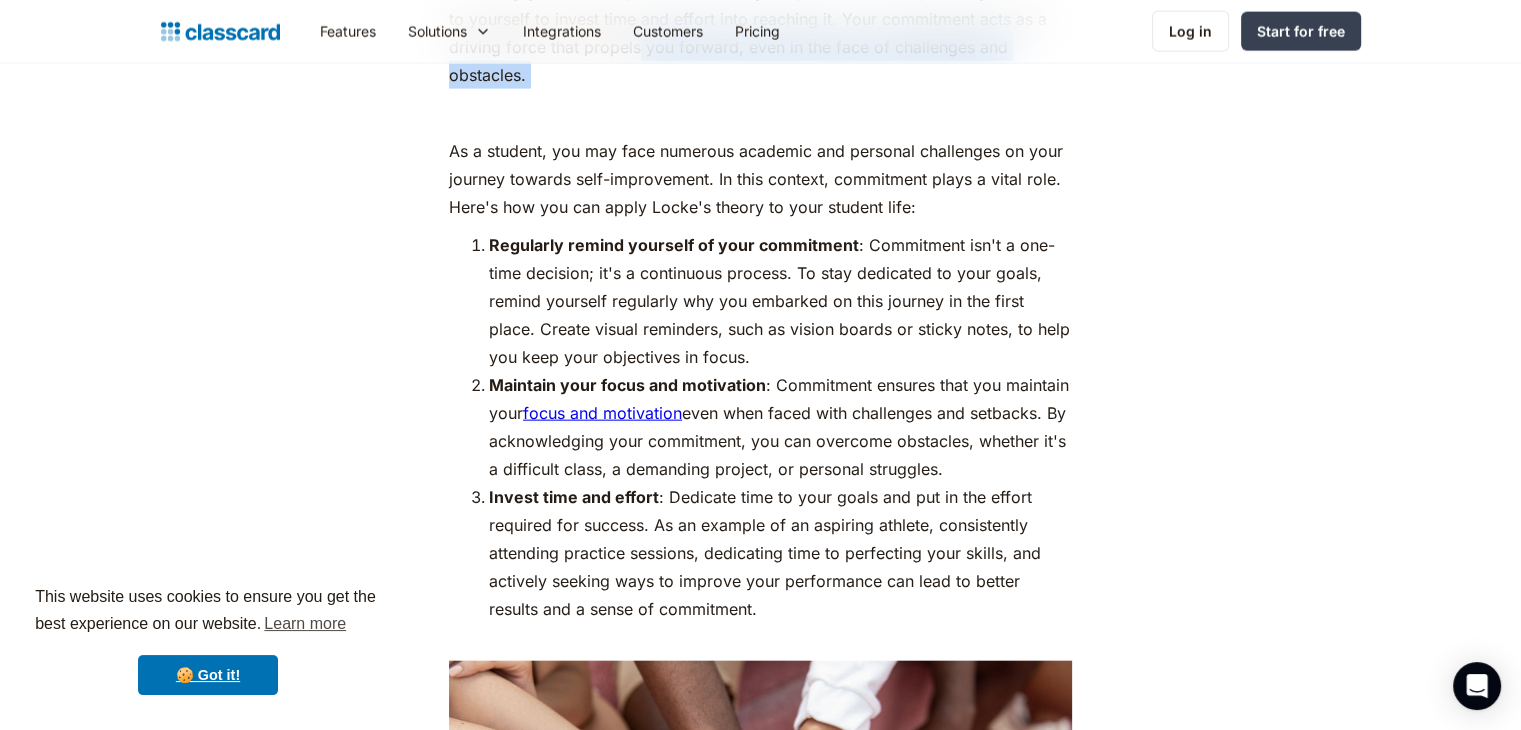 drag, startPoint x: 661, startPoint y: 158, endPoint x: 683, endPoint y: 204, distance: 50.990196 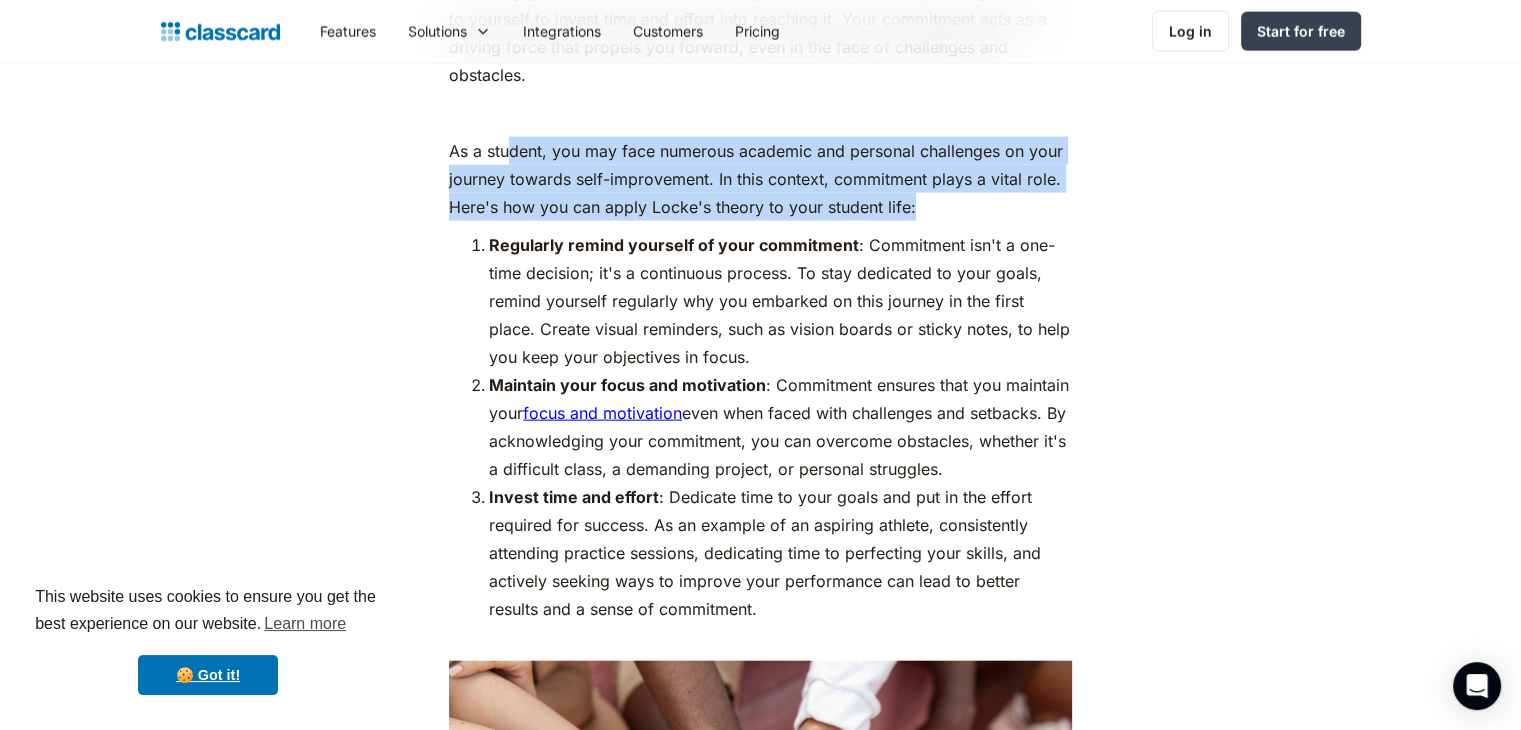 drag, startPoint x: 507, startPoint y: 262, endPoint x: 924, endPoint y: 328, distance: 422.1907 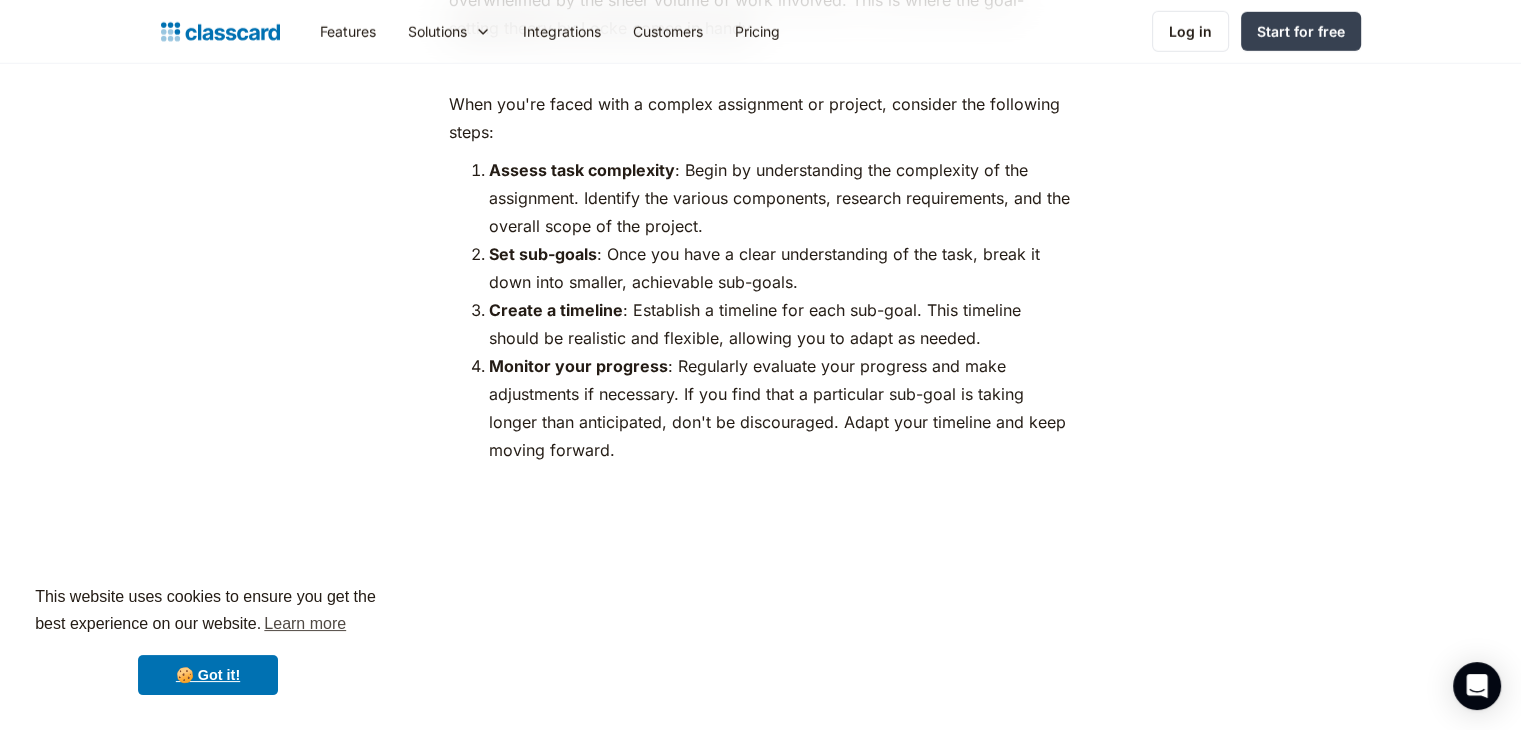 scroll, scrollTop: 5700, scrollLeft: 0, axis: vertical 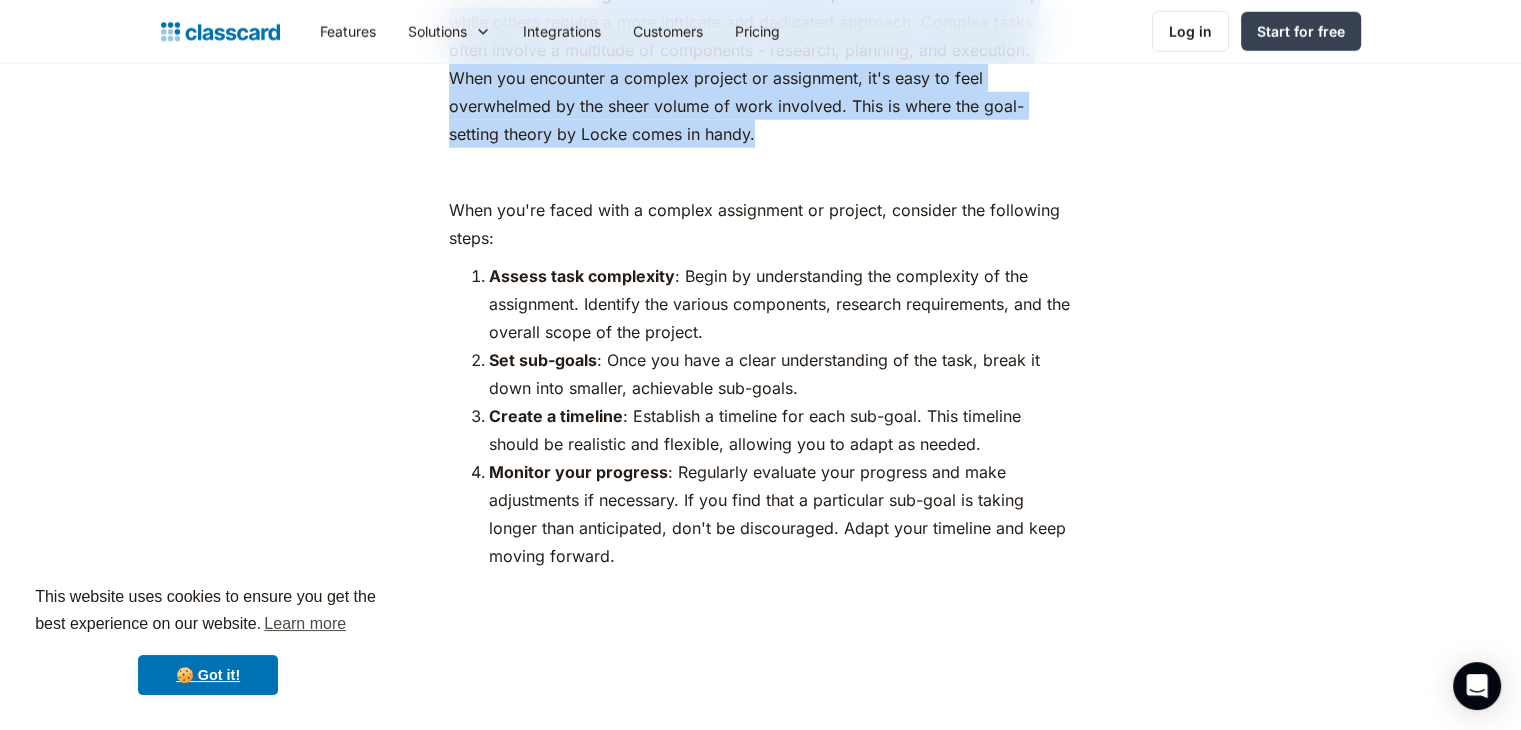 drag, startPoint x: 597, startPoint y: 101, endPoint x: 816, endPoint y: 244, distance: 261.55304 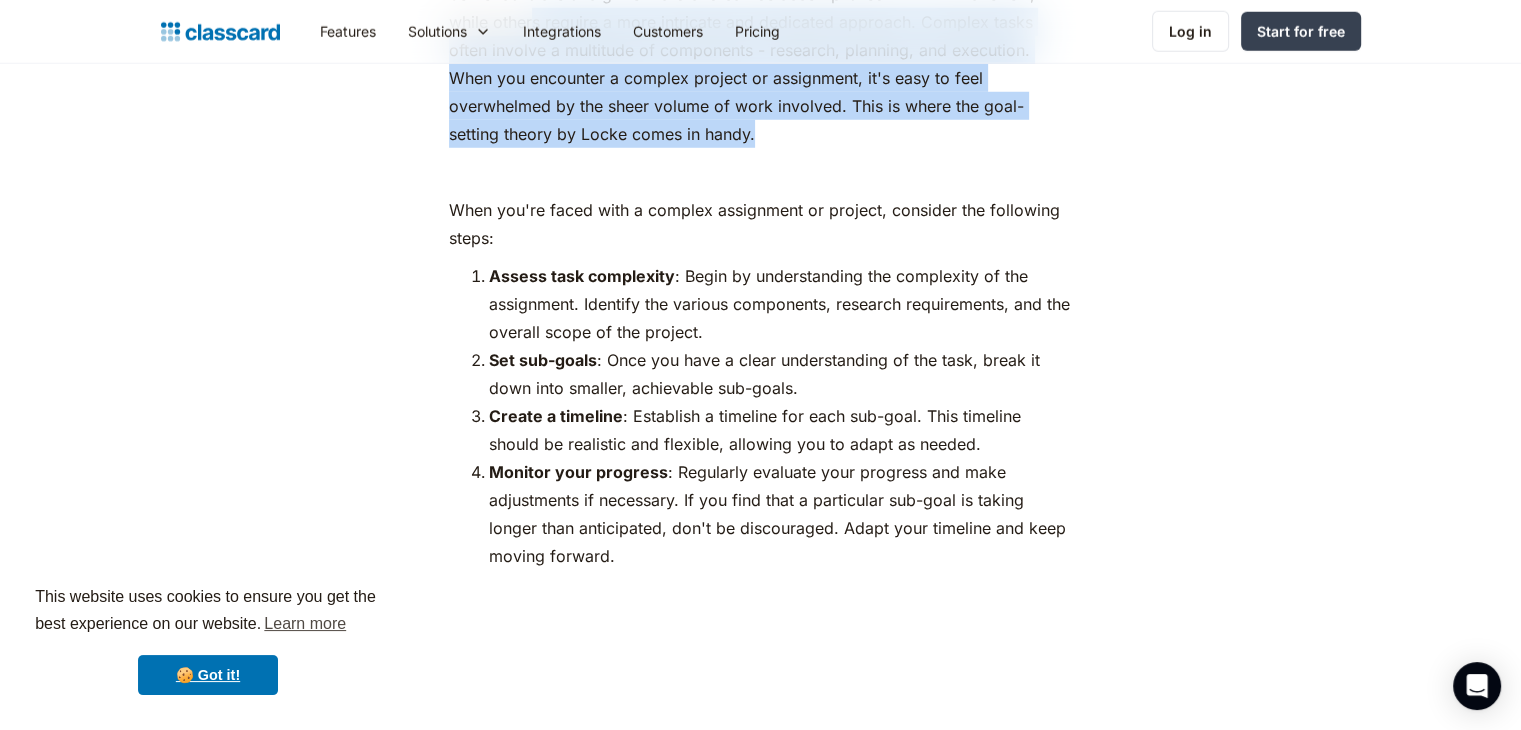 drag, startPoint x: 533, startPoint y: 126, endPoint x: 845, endPoint y: 257, distance: 338.38586 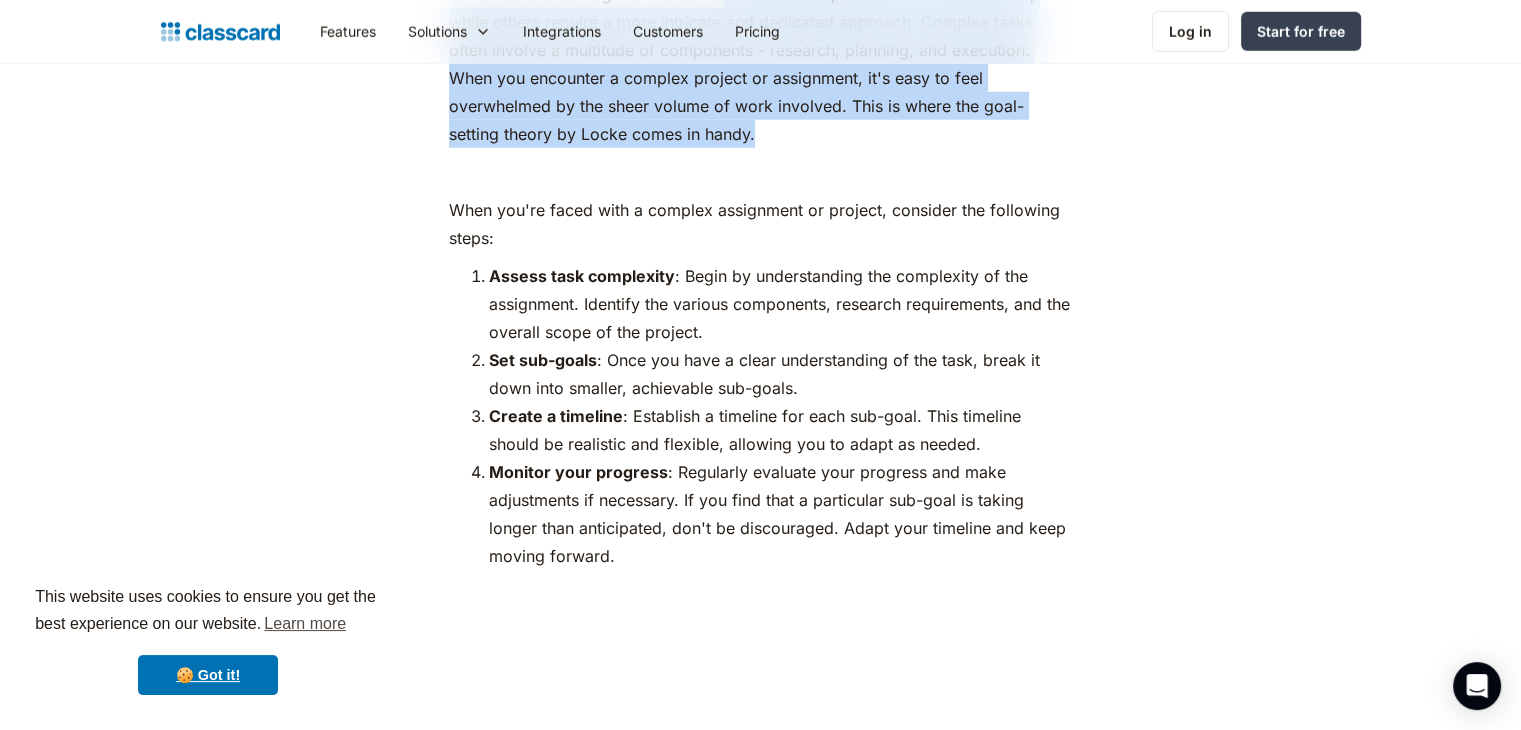 drag, startPoint x: 724, startPoint y: 94, endPoint x: 774, endPoint y: 236, distance: 150.54567 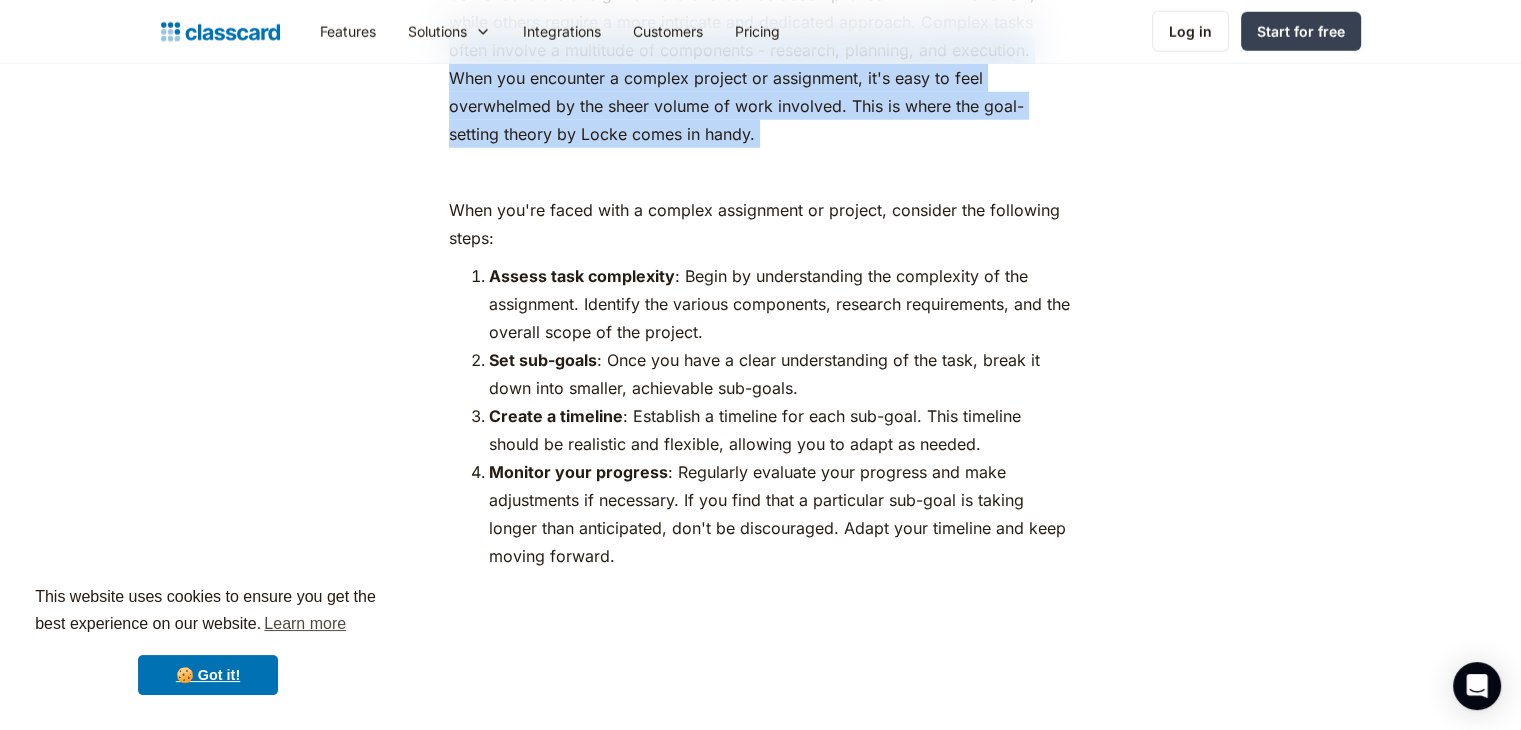 drag, startPoint x: 437, startPoint y: 152, endPoint x: 779, endPoint y: 261, distance: 358.94986 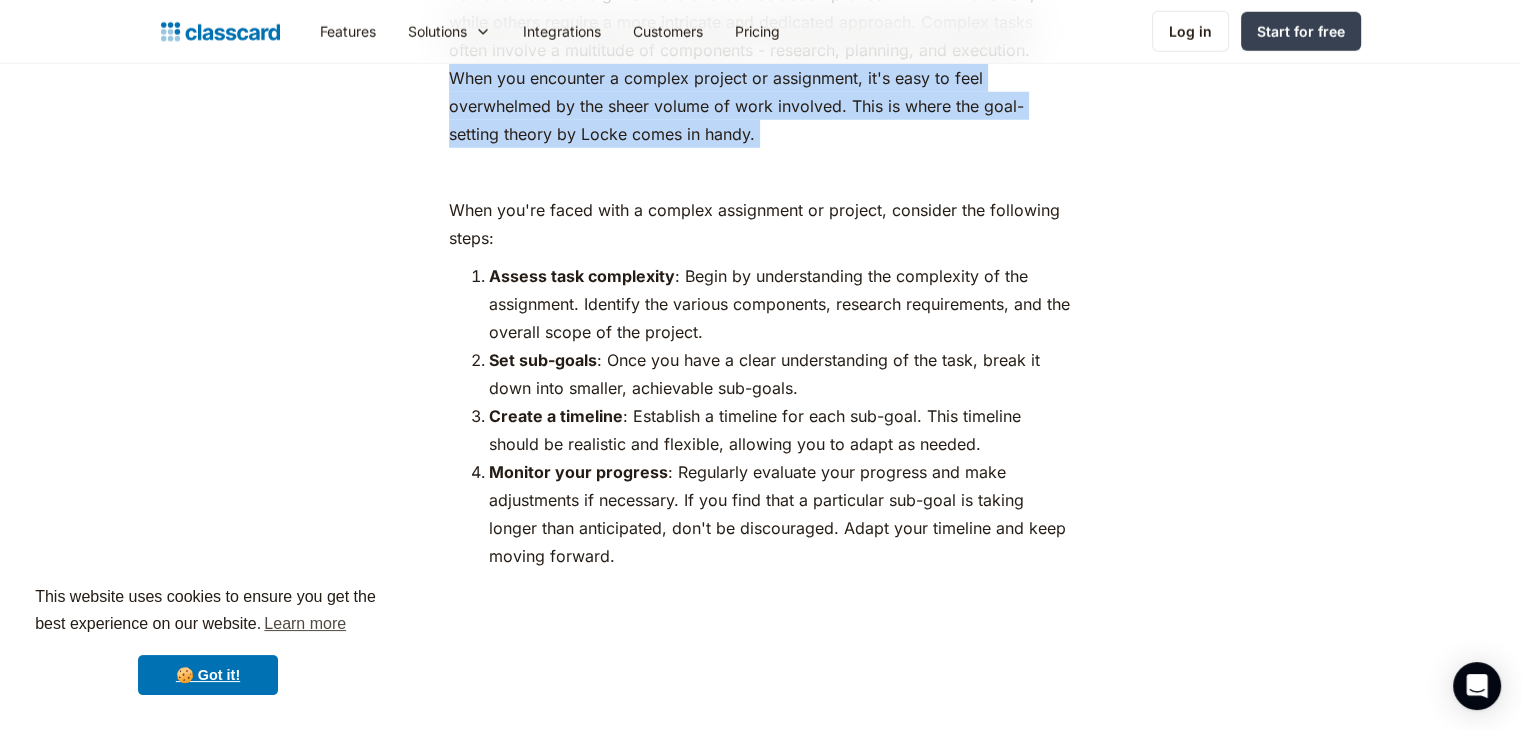 drag, startPoint x: 779, startPoint y: 261, endPoint x: 449, endPoint y: 196, distance: 336.3406 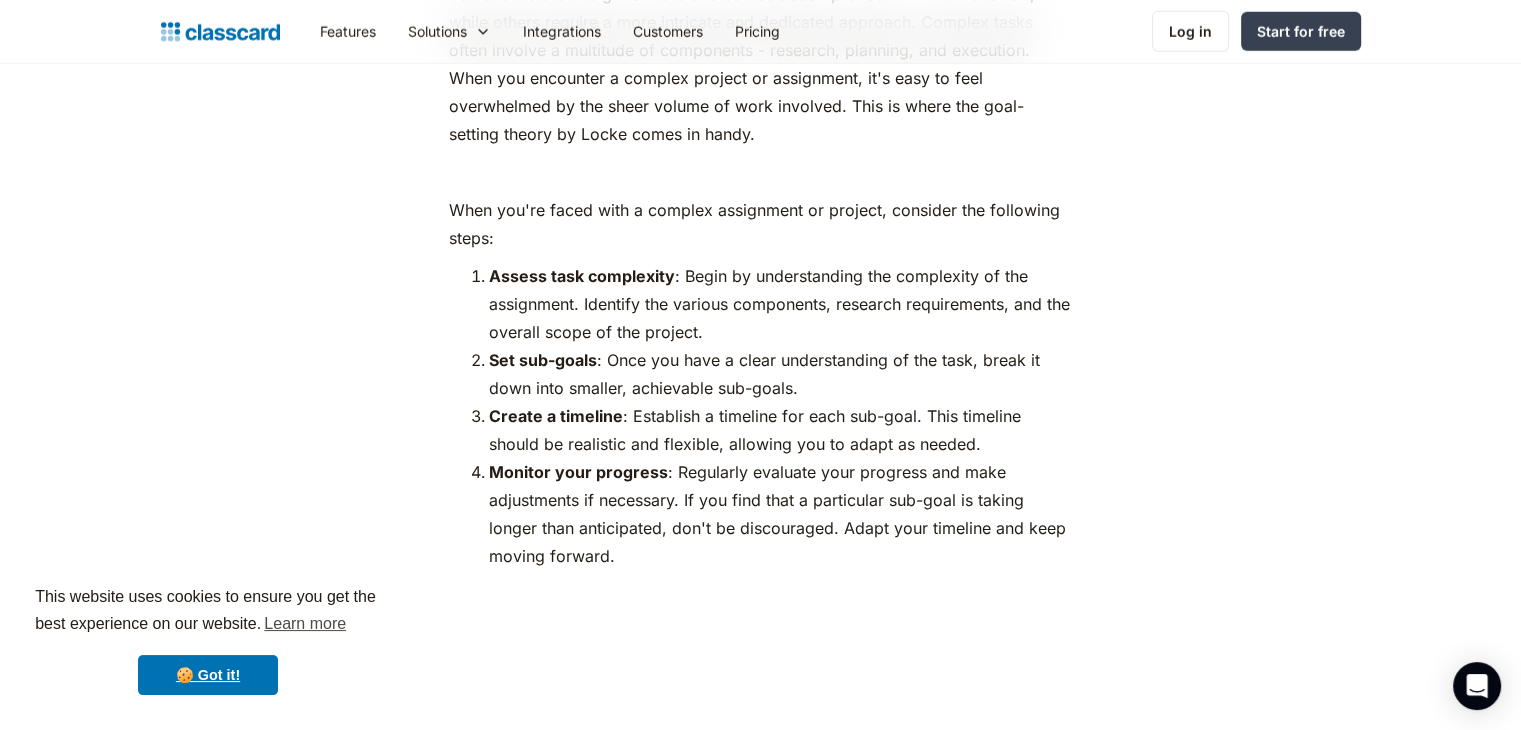 click on "Some tasks are straightforward and can be accomplished with minimal effort, while others require a more intricate and dedicated approach. Complex tasks often involve a multitude of components - research, planning, and execution. When you encounter a complex project or assignment, it's easy to feel overwhelmed by the sheer volume of work involved. This is where the goal-setting theory by Locke comes in handy." at bounding box center [760, 64] 